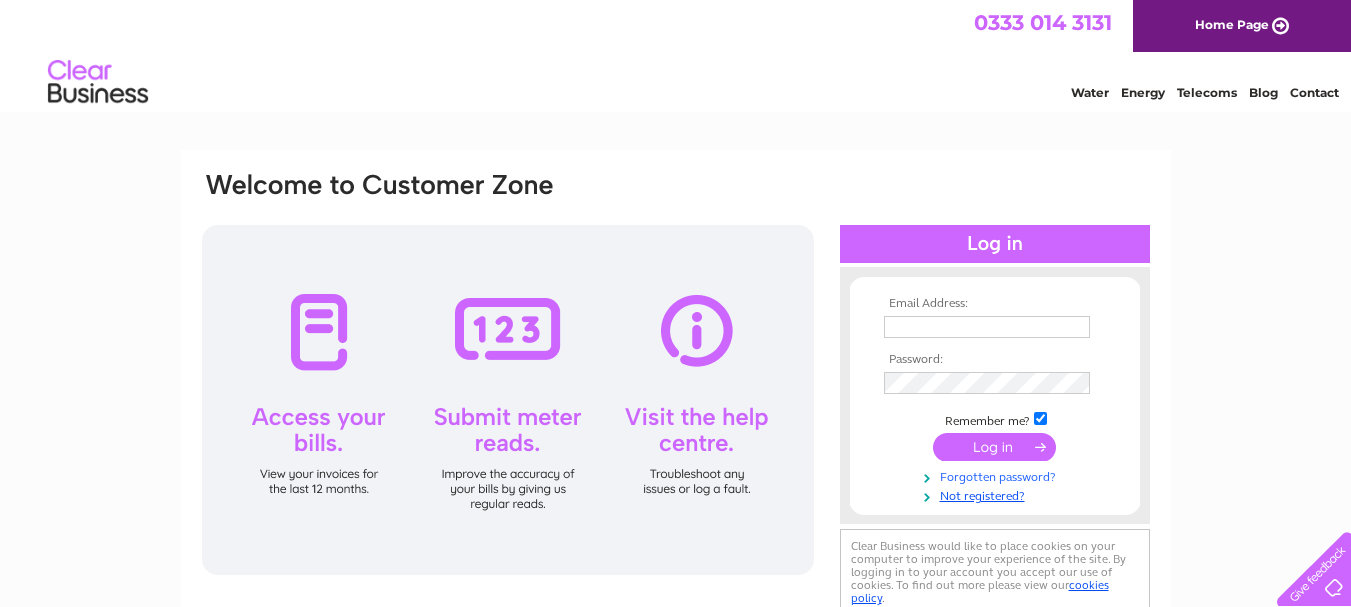 scroll, scrollTop: 0, scrollLeft: 0, axis: both 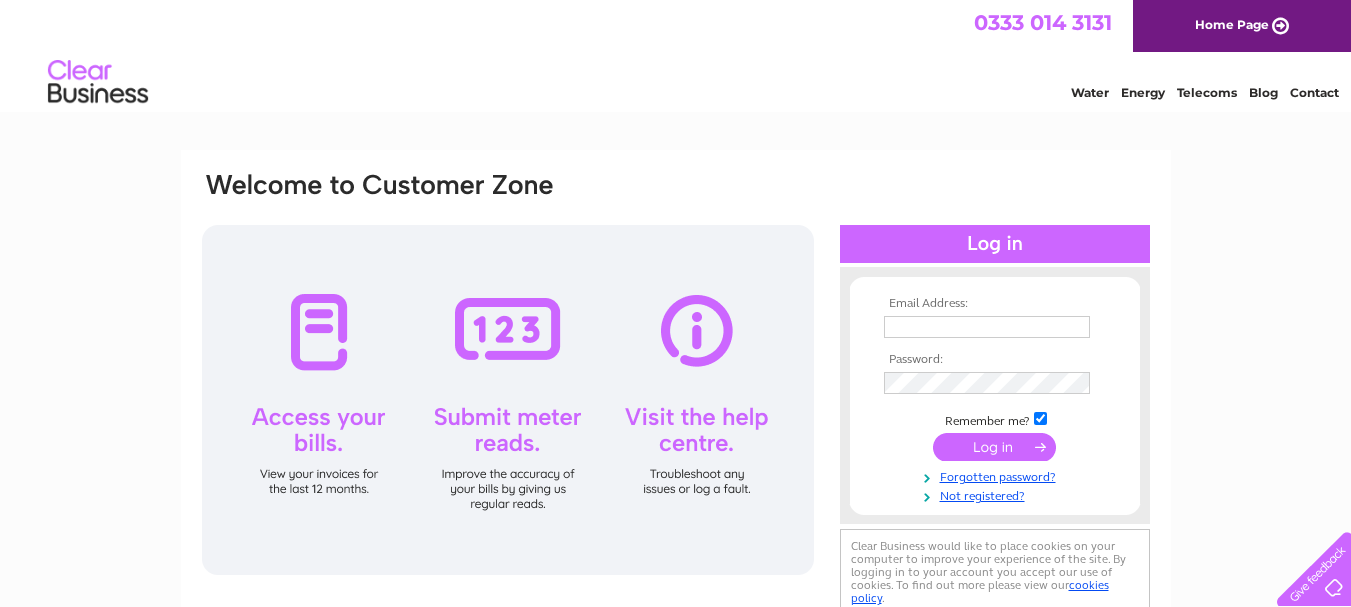 type on "[USERNAME]@[DOMAIN]" 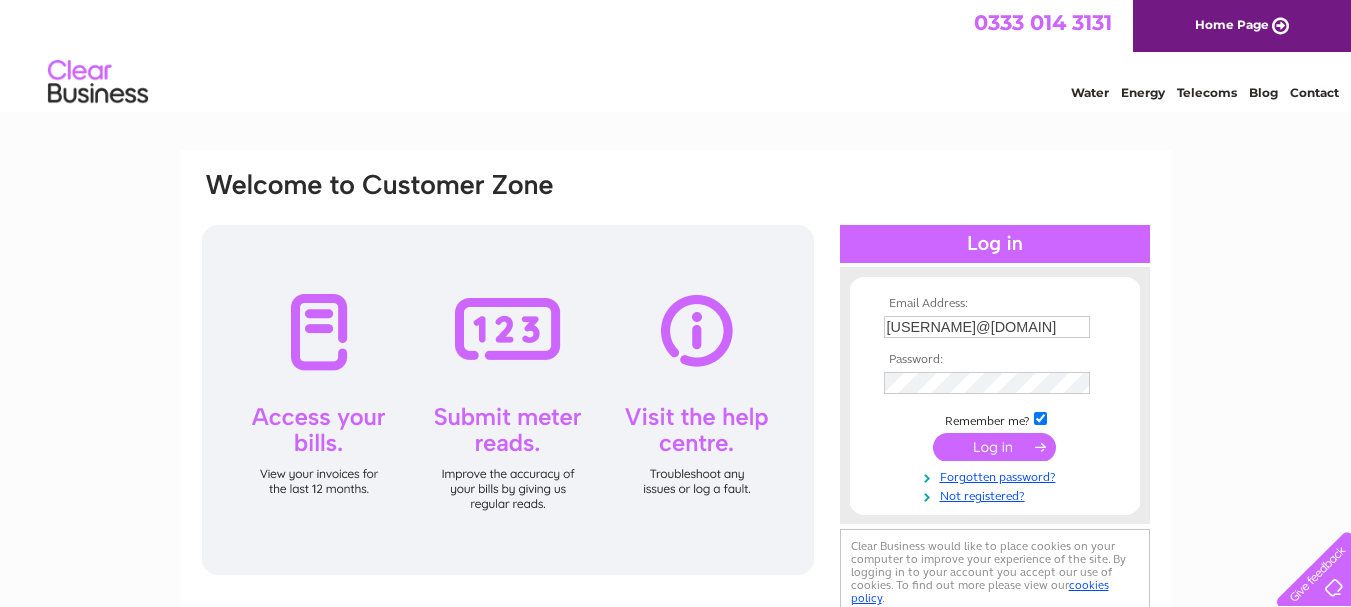 click at bounding box center (994, 447) 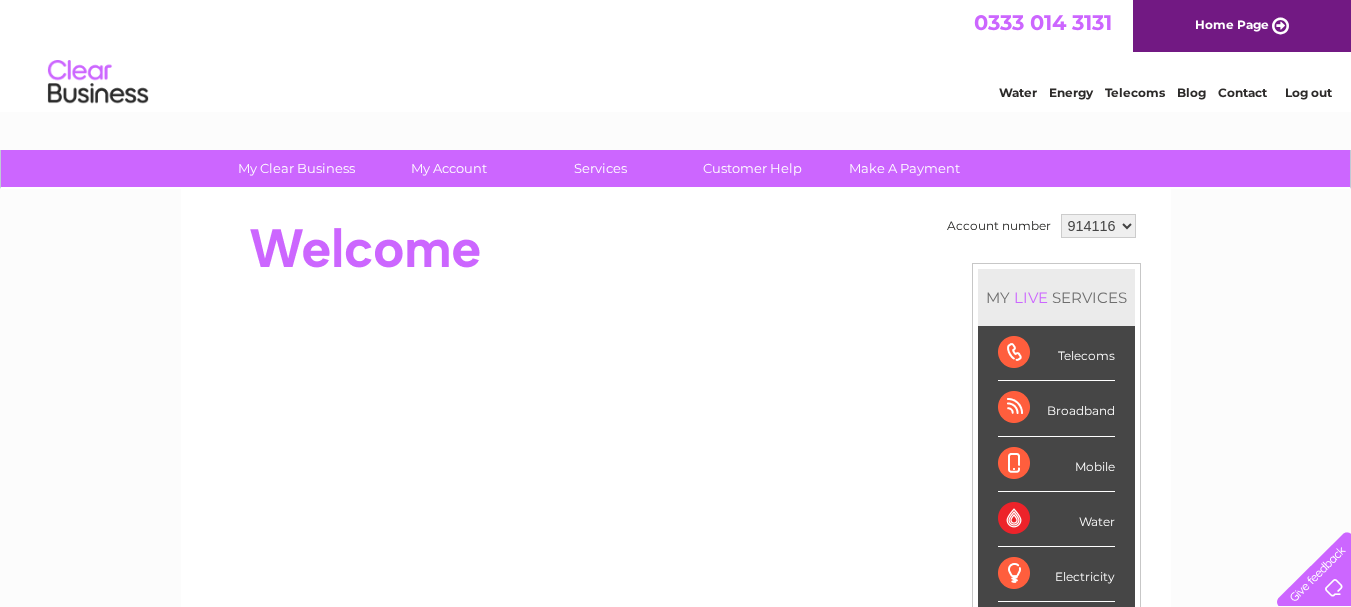 scroll, scrollTop: 0, scrollLeft: 0, axis: both 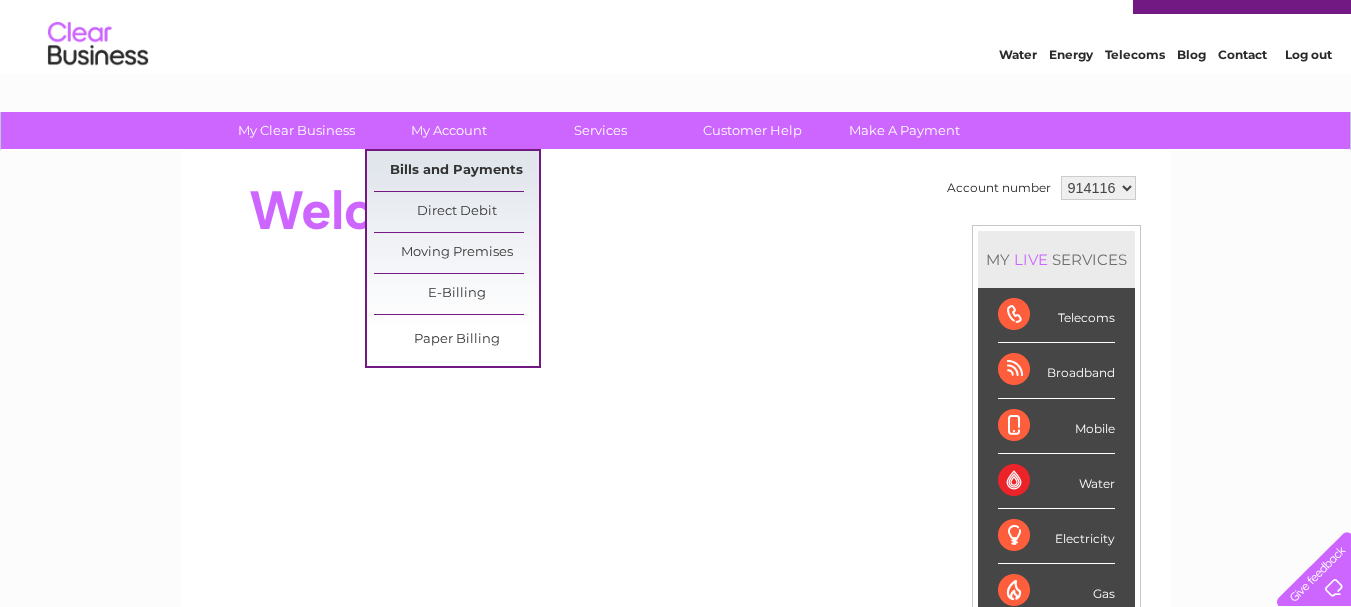 click on "Bills and Payments" at bounding box center (456, 171) 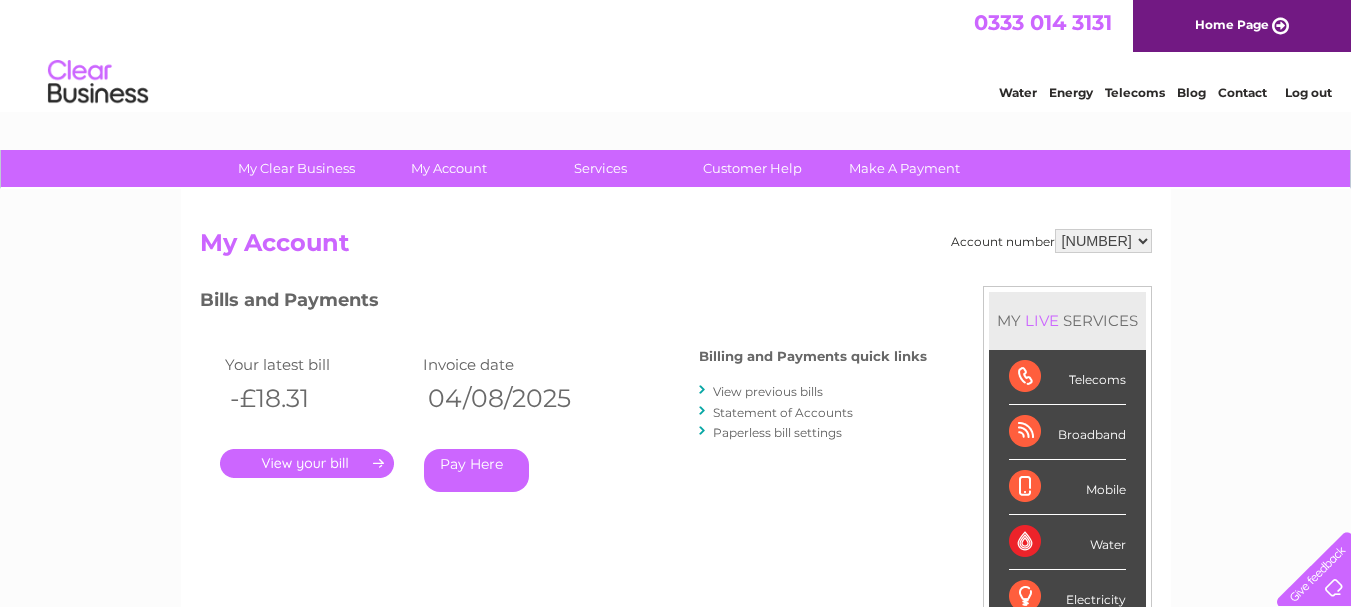 scroll, scrollTop: 0, scrollLeft: 0, axis: both 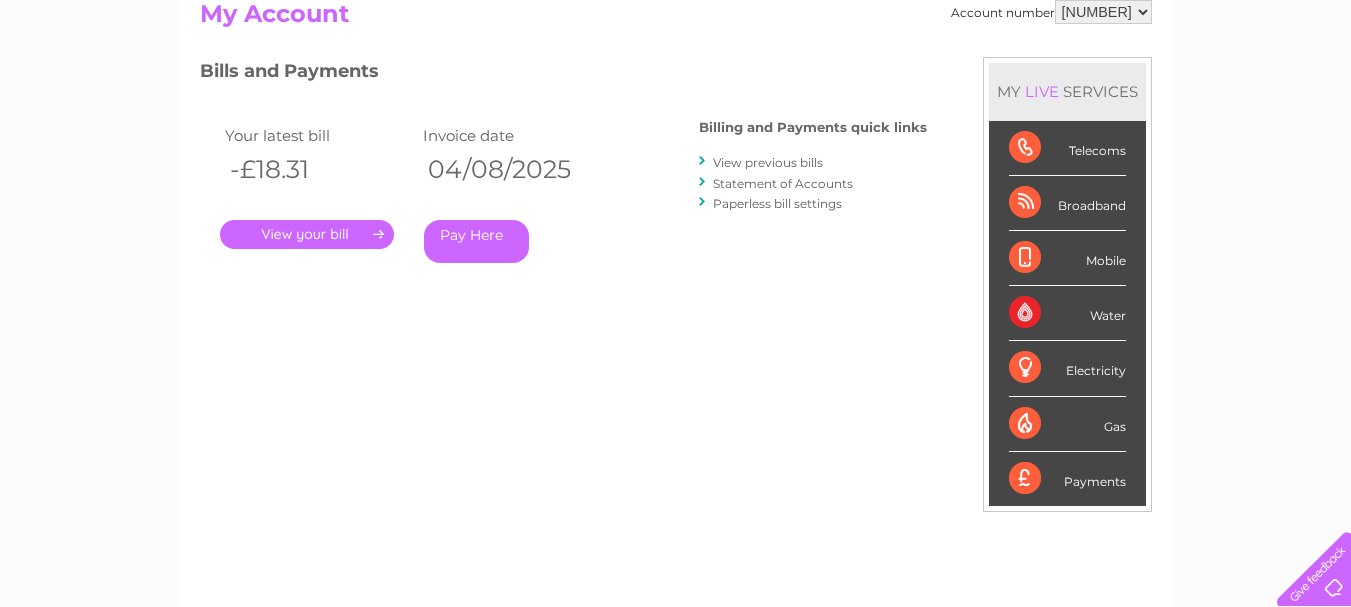 click on "." at bounding box center (307, 234) 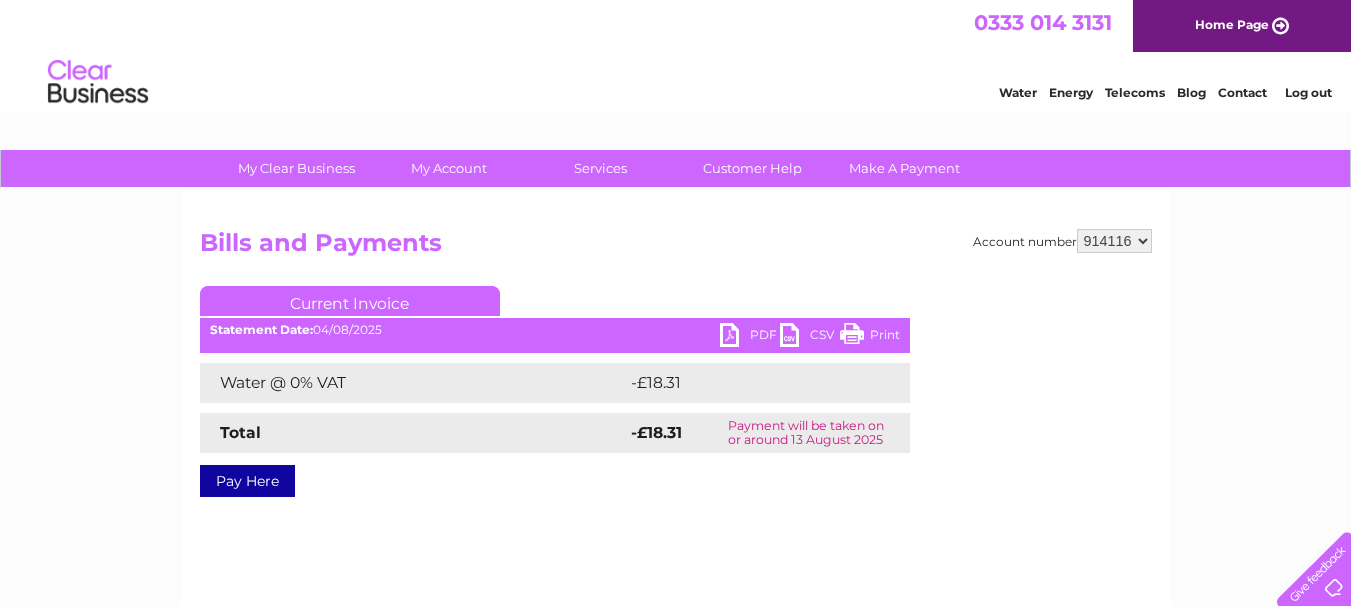 scroll, scrollTop: 0, scrollLeft: 0, axis: both 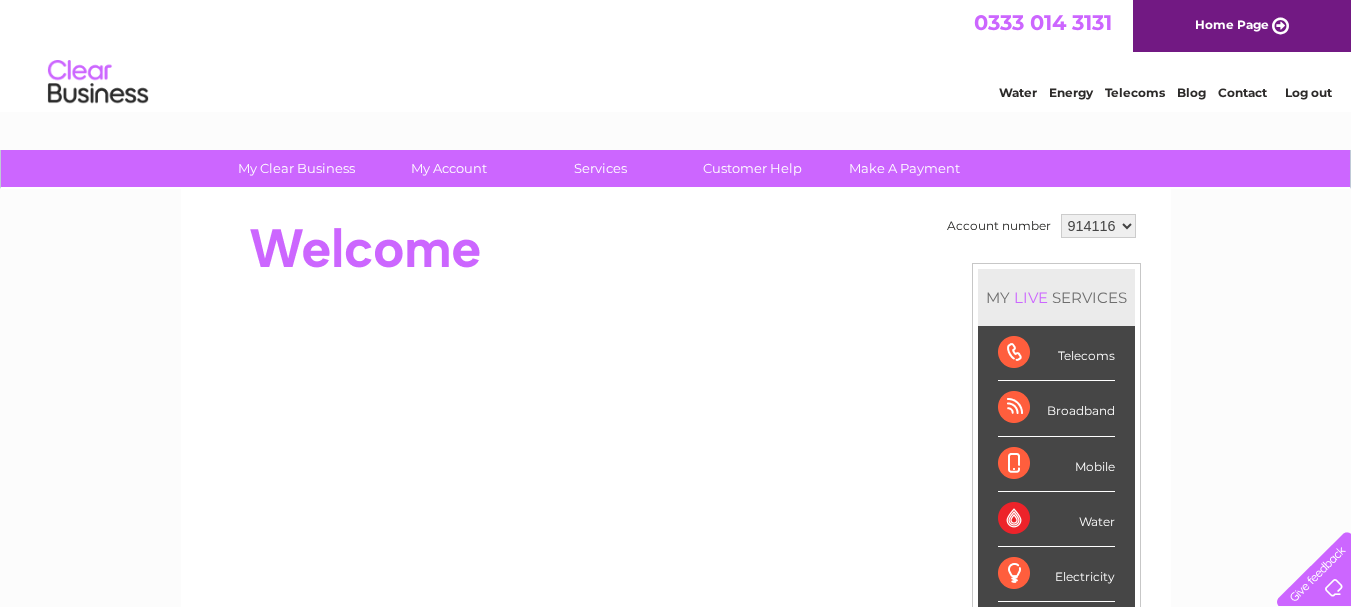 click on "My Clear Business
Login Details
My Details
My Preferences
Link Account
My Account
Bills and Payments   Direct Debit   Moving Premises" at bounding box center (675, 712) 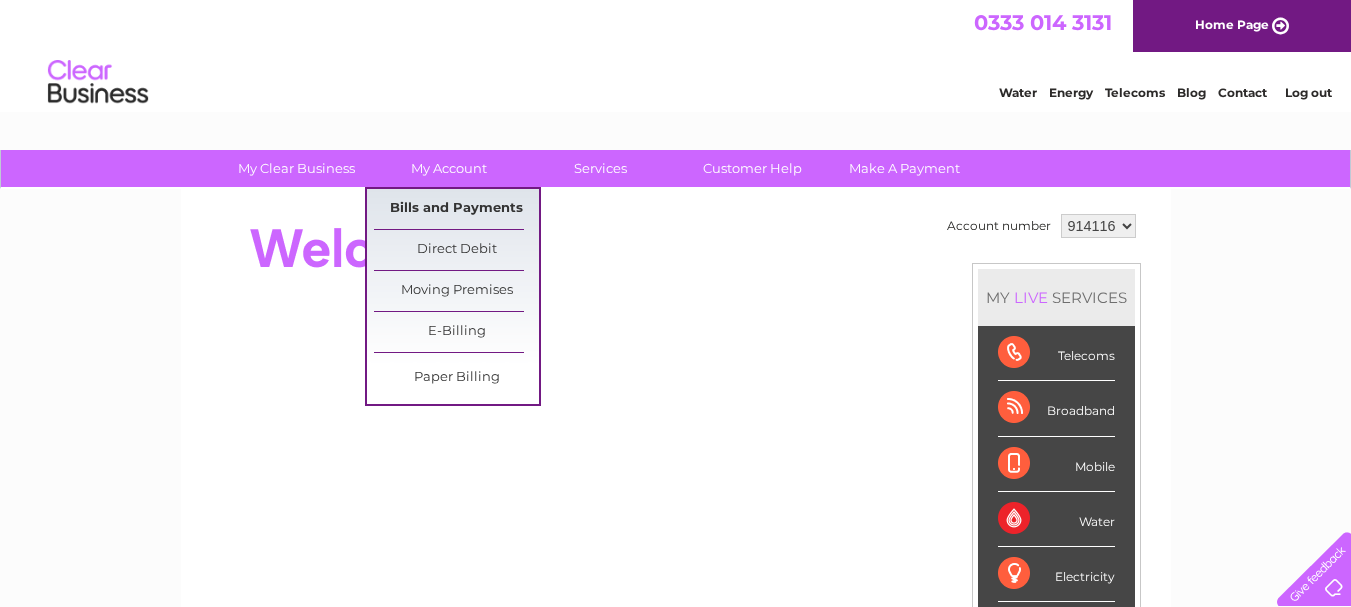 click on "Bills and Payments" at bounding box center [456, 209] 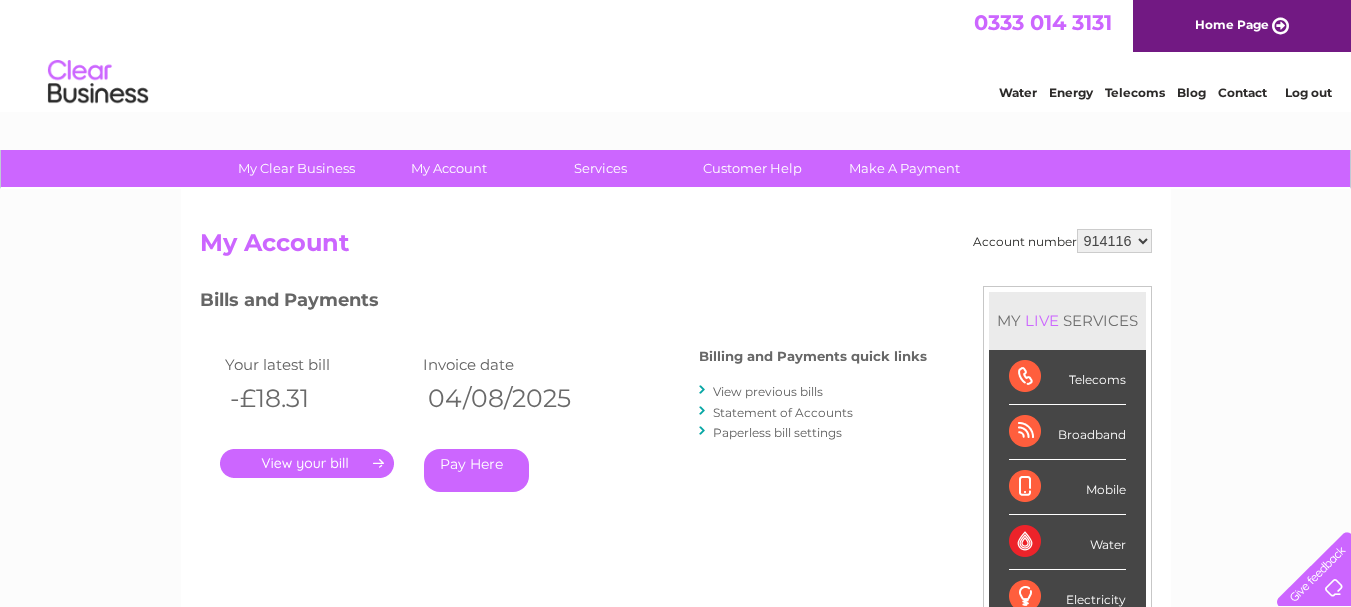 scroll, scrollTop: 0, scrollLeft: 0, axis: both 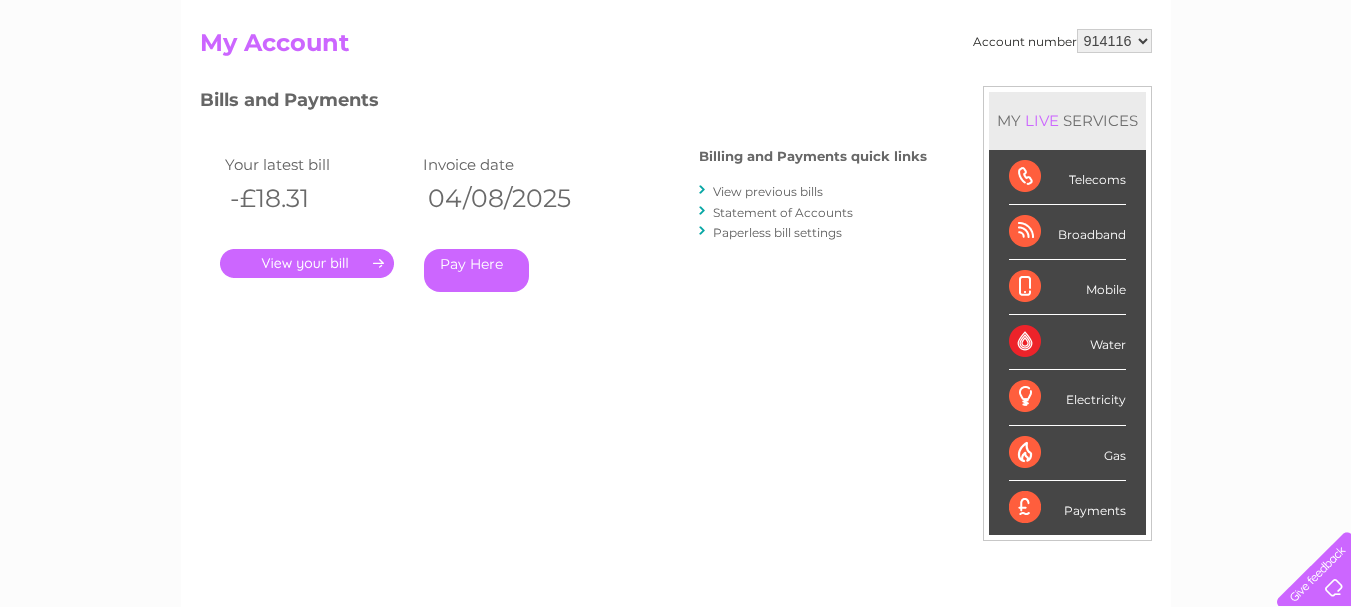 click on "View previous bills" at bounding box center (768, 191) 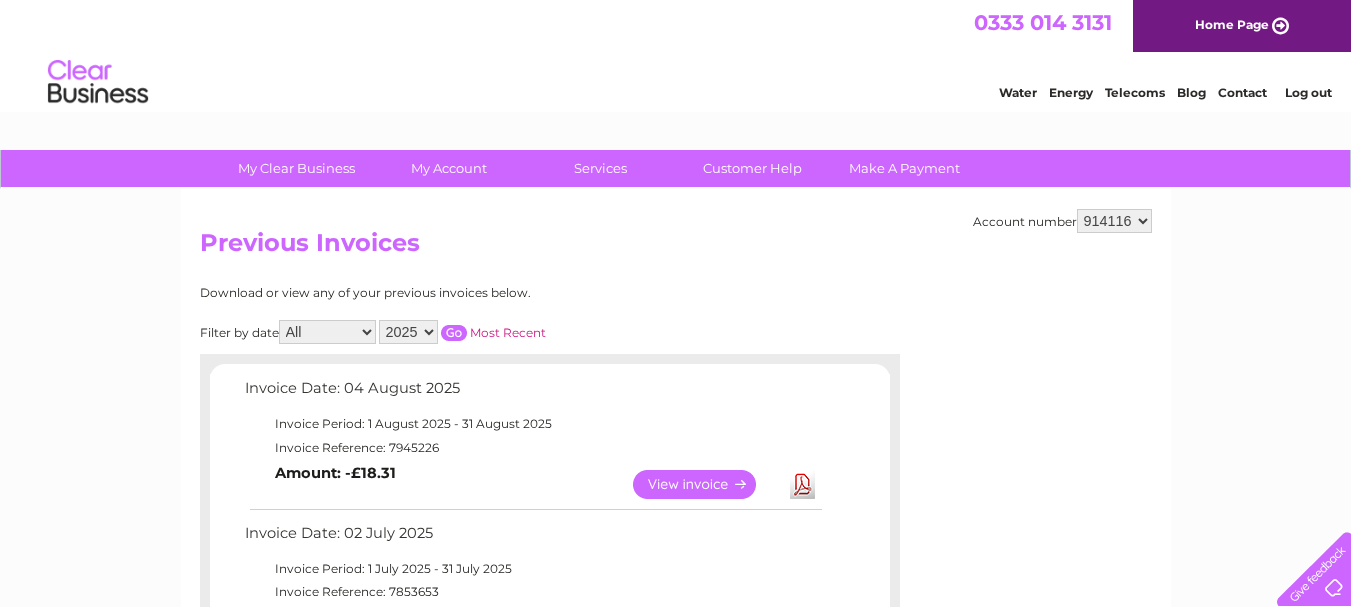 scroll, scrollTop: 0, scrollLeft: 0, axis: both 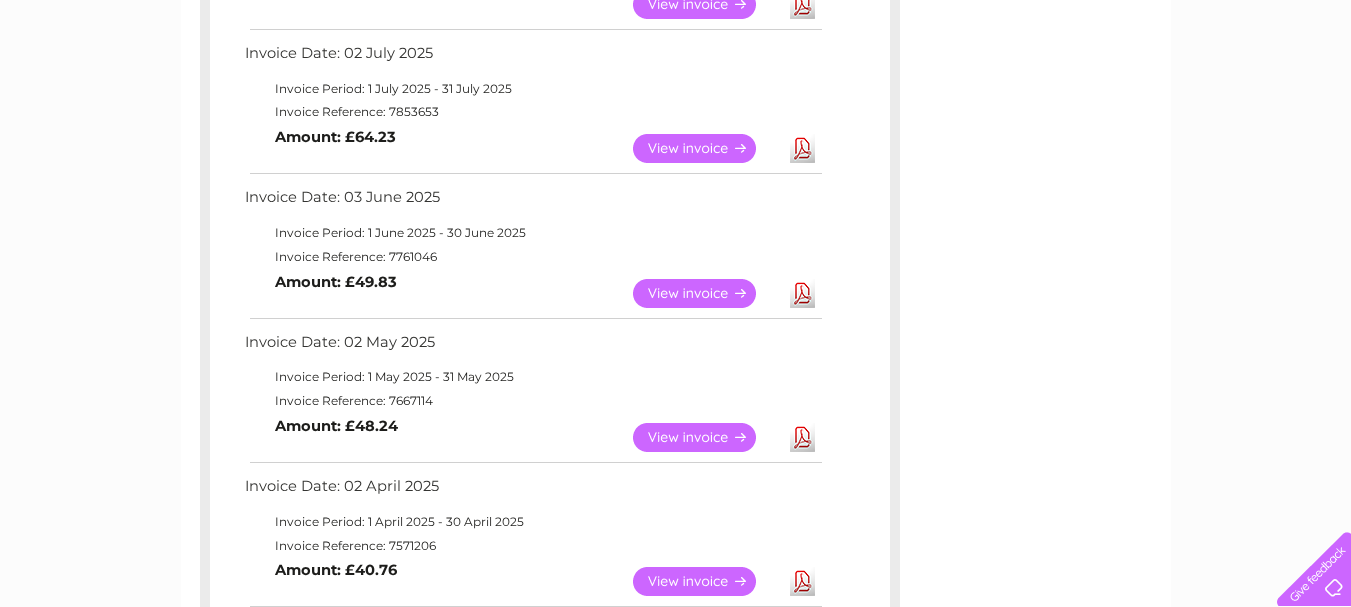 click at bounding box center [1310, 565] 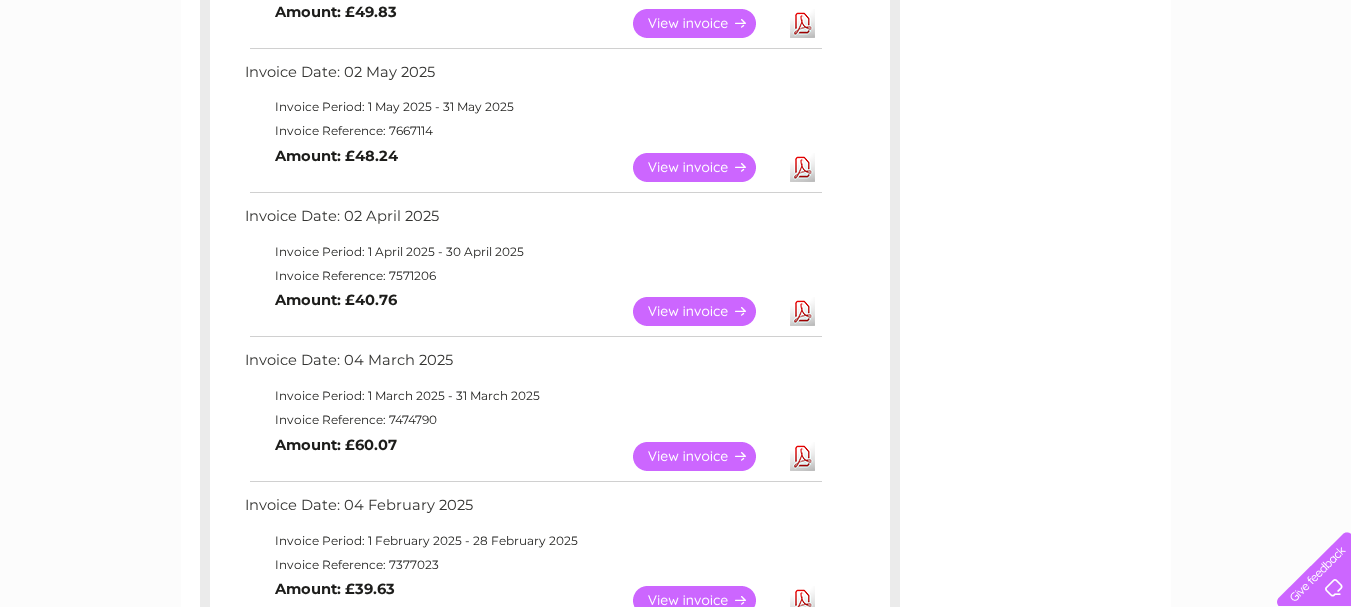 scroll, scrollTop: 760, scrollLeft: 0, axis: vertical 